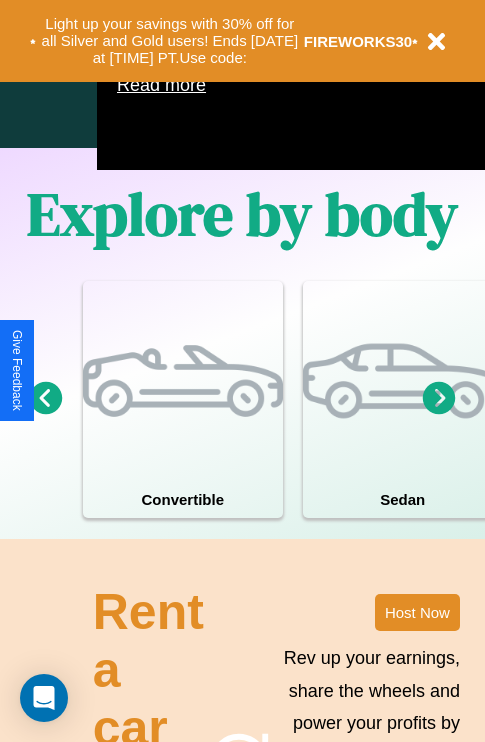 scroll, scrollTop: 1285, scrollLeft: 0, axis: vertical 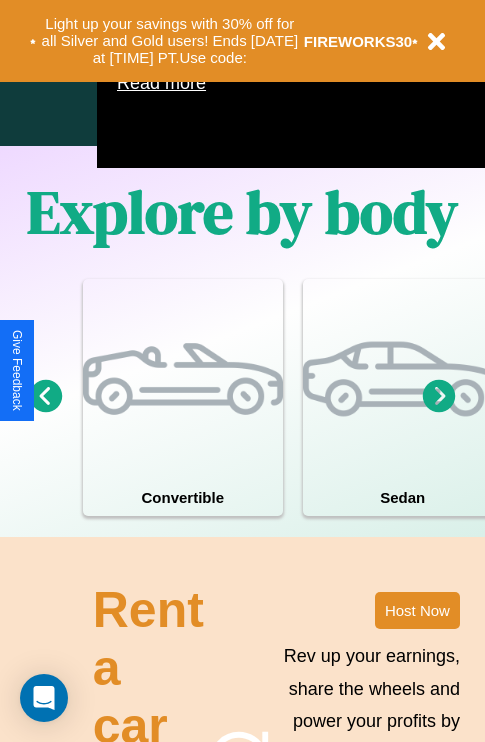 click 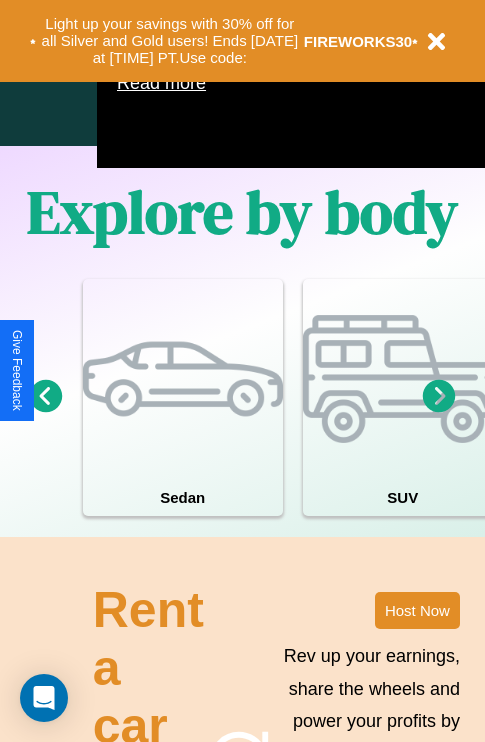 click 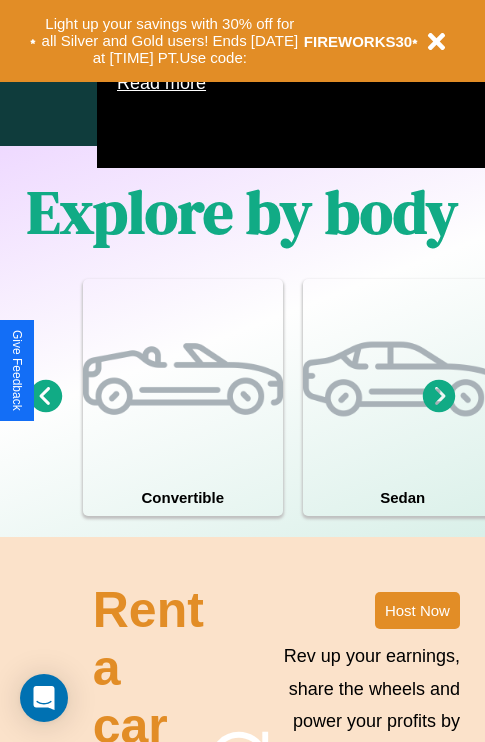 click 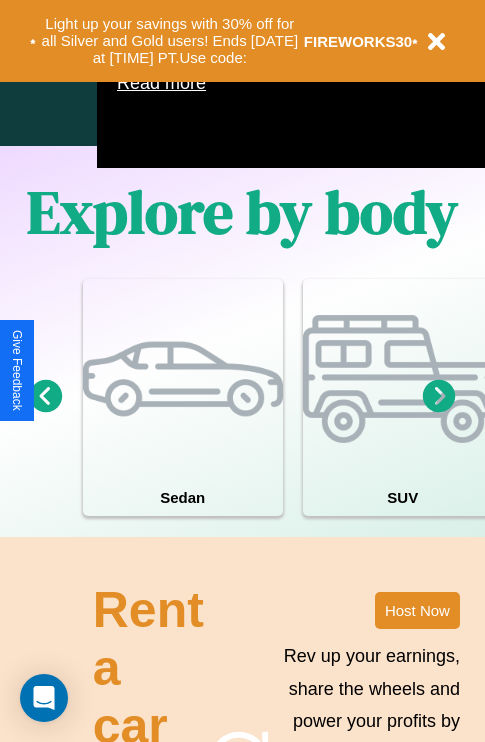 click 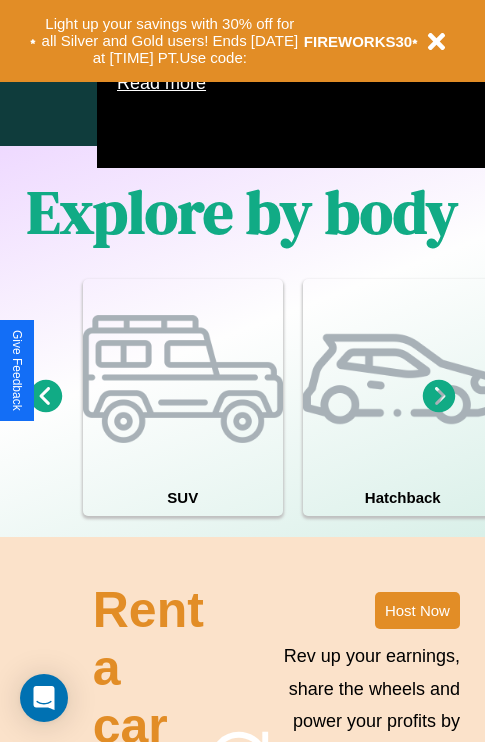 click 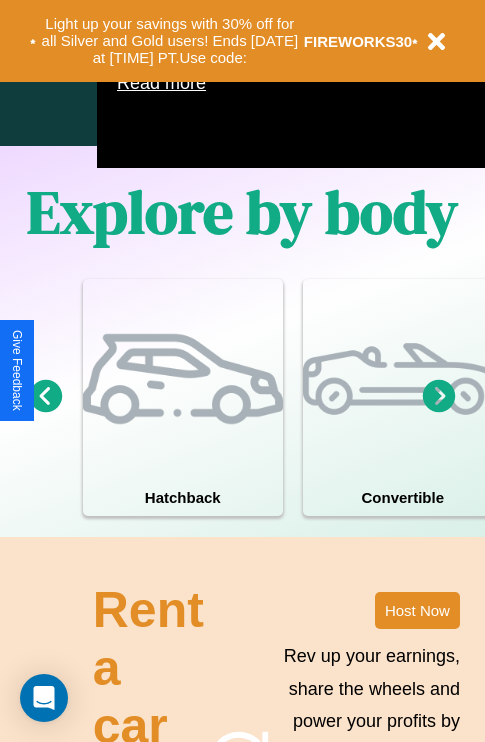 scroll, scrollTop: 1089, scrollLeft: 238, axis: both 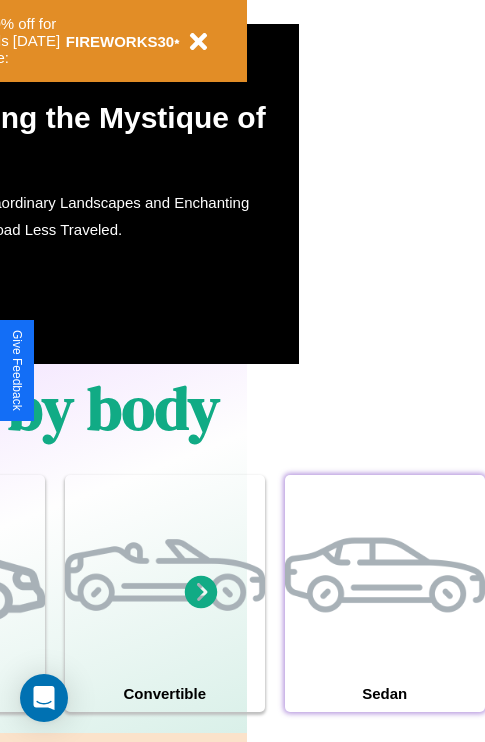 click at bounding box center [385, 575] 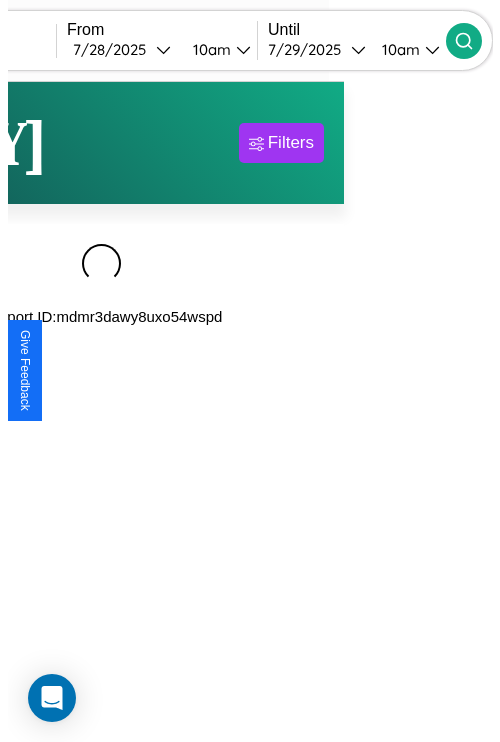 scroll, scrollTop: 0, scrollLeft: 0, axis: both 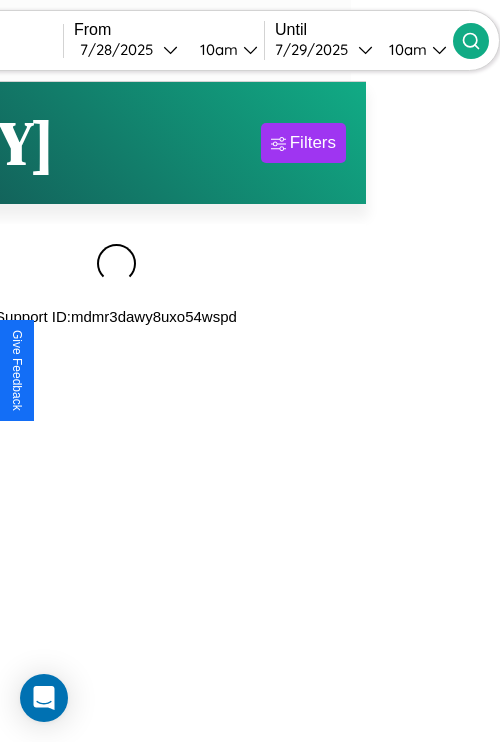 type on "*****" 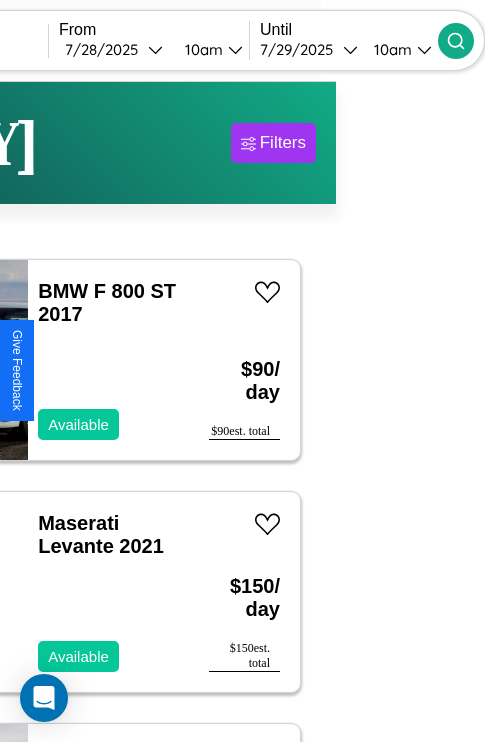 scroll, scrollTop: 74, scrollLeft: 66, axis: both 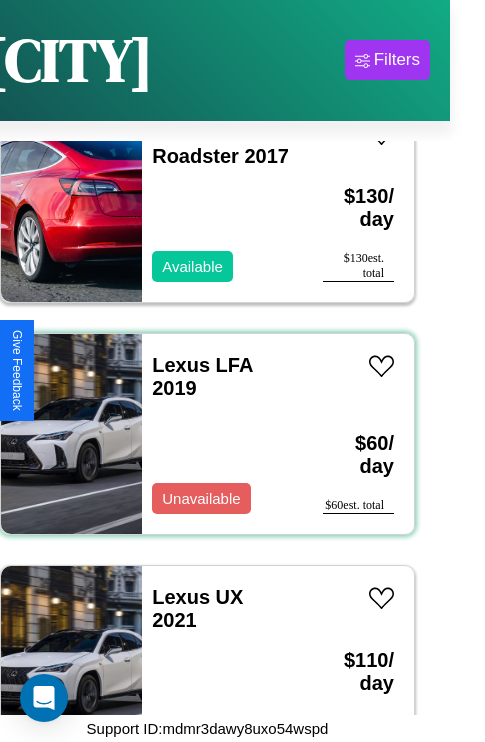 click on "Lexus   LFA   2019 Unavailable" at bounding box center [222, 434] 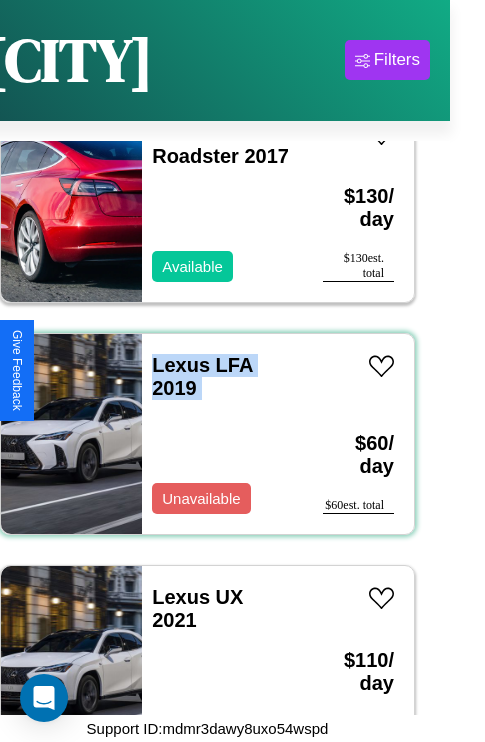 click on "Lexus   LFA   2019 Unavailable" at bounding box center (222, 434) 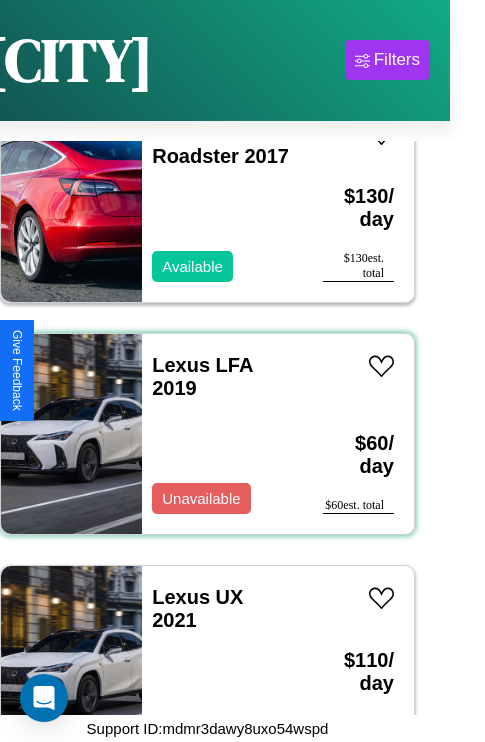 click on "Lexus   LFA   2019 Unavailable" at bounding box center (222, 434) 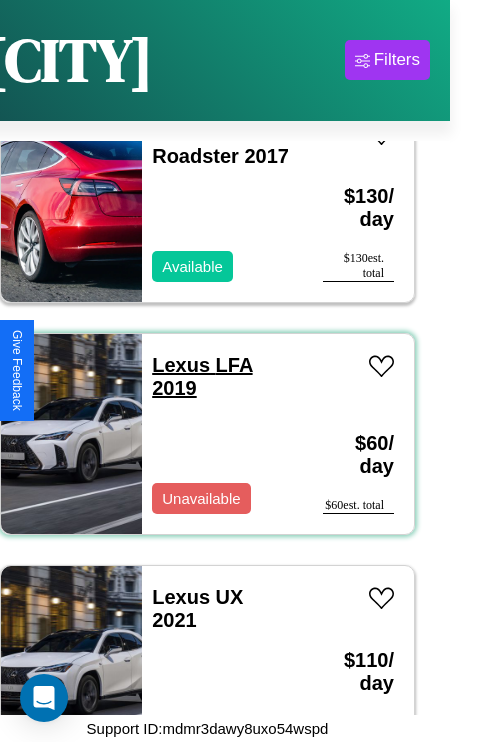 click on "Lexus   LFA   2019" at bounding box center (202, 376) 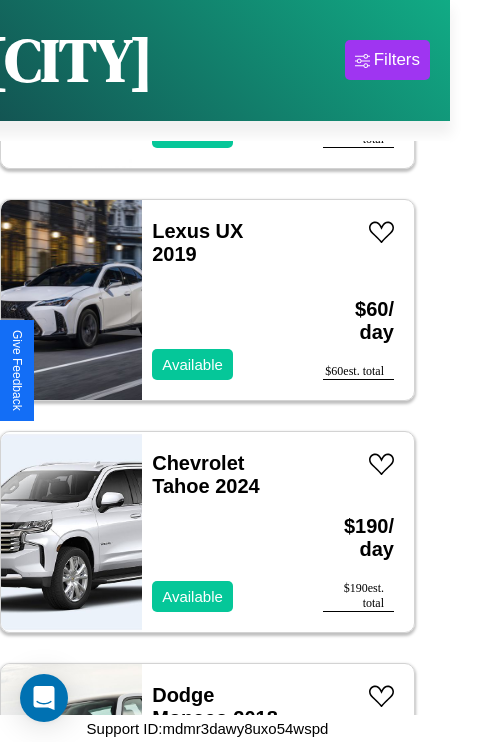 scroll, scrollTop: 3862, scrollLeft: 0, axis: vertical 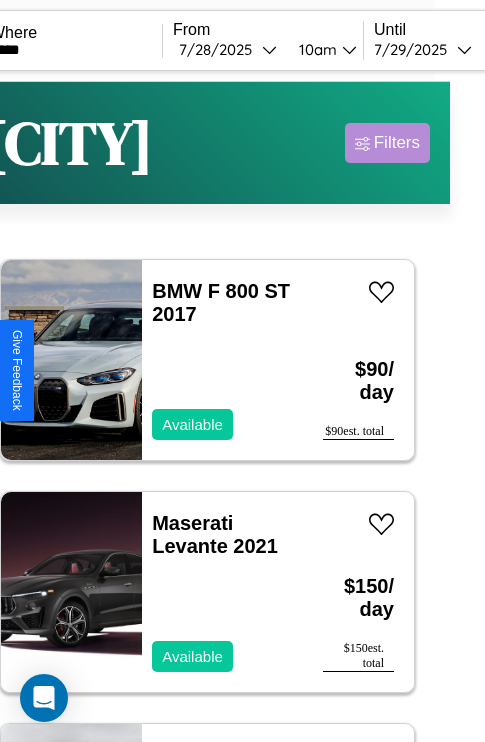 click on "Filters" at bounding box center [397, 143] 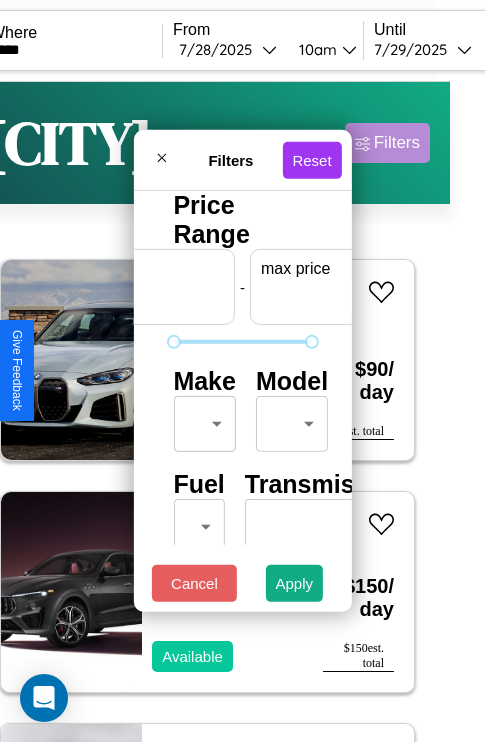 scroll, scrollTop: 0, scrollLeft: 124, axis: horizontal 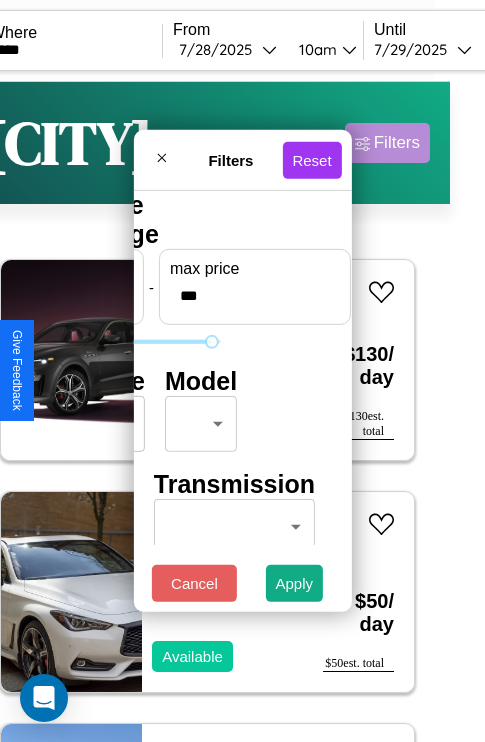 type on "***" 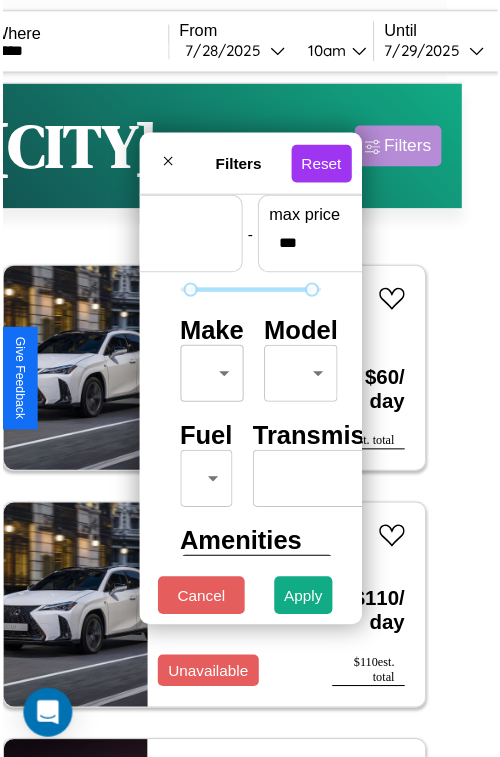 scroll, scrollTop: 59, scrollLeft: 0, axis: vertical 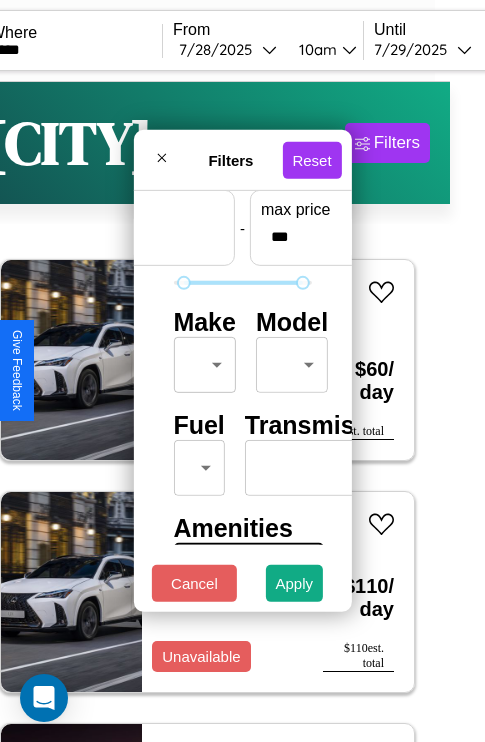 type on "**" 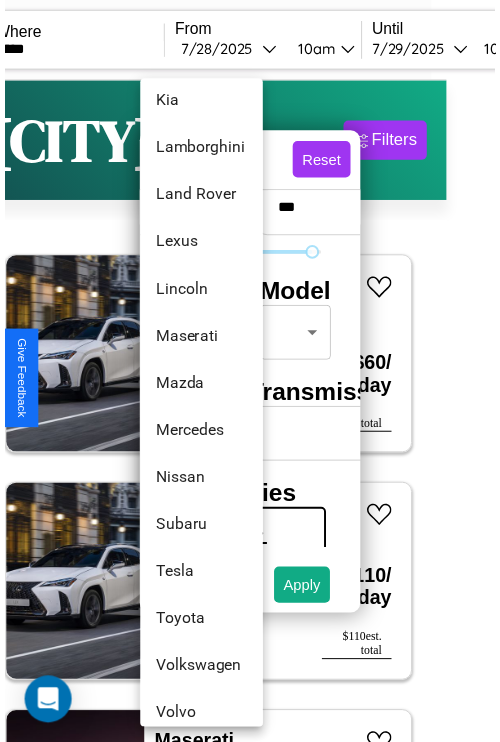 scroll, scrollTop: 1083, scrollLeft: 0, axis: vertical 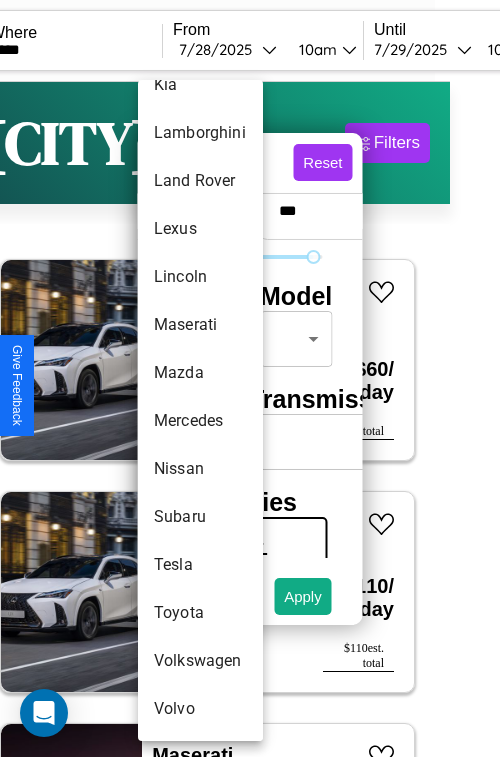 click on "Volkswagen" at bounding box center [200, 661] 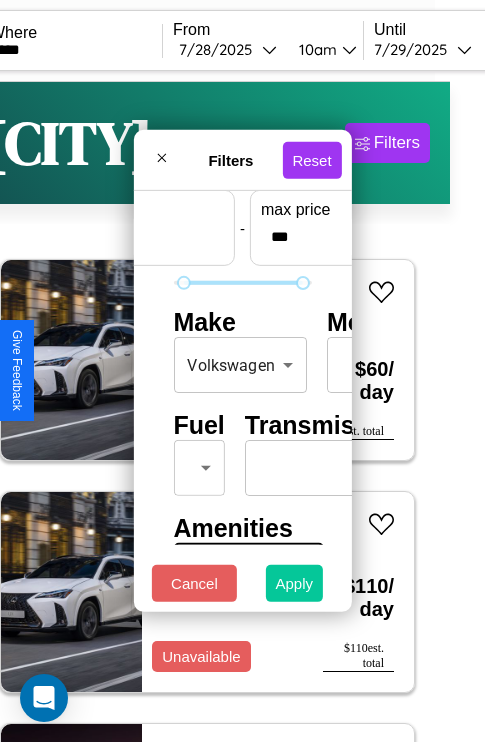 click on "Apply" at bounding box center [295, 583] 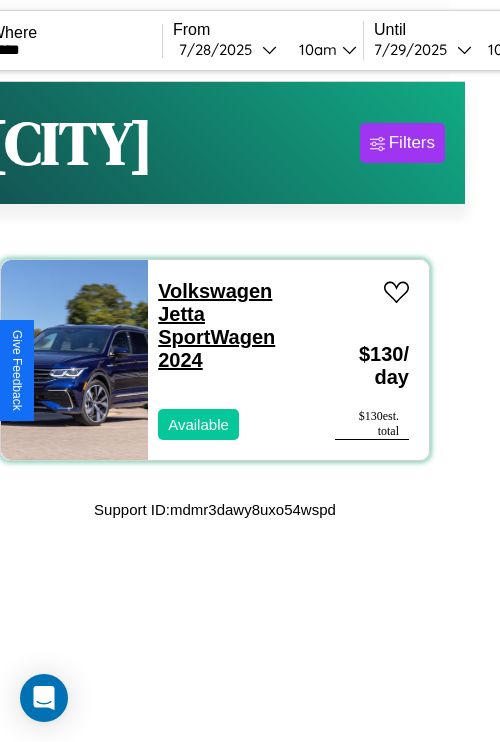 click on "Volkswagen   Jetta SportWagen   2024" at bounding box center [216, 325] 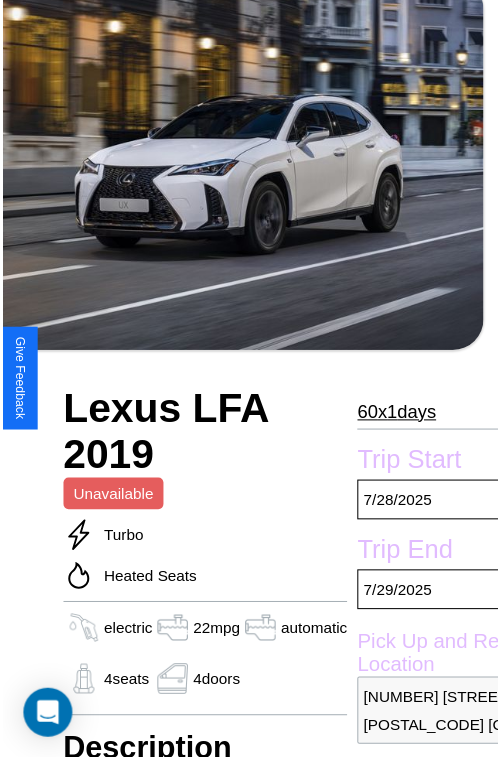 scroll, scrollTop: 696, scrollLeft: 96, axis: both 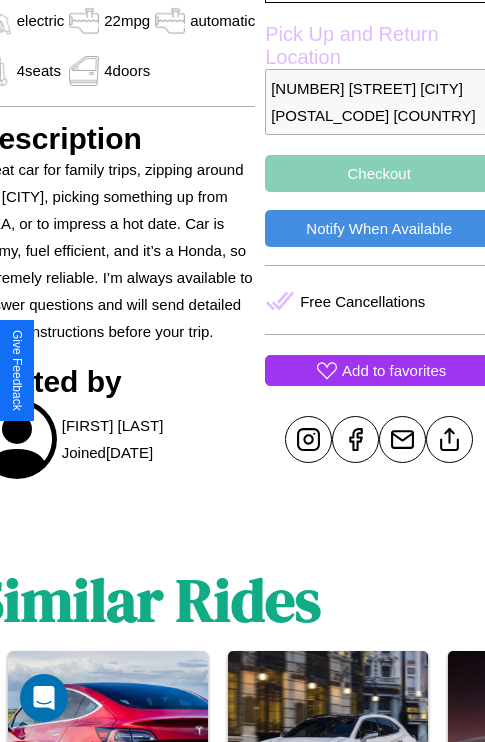 click on "Add to favorites" at bounding box center [394, 370] 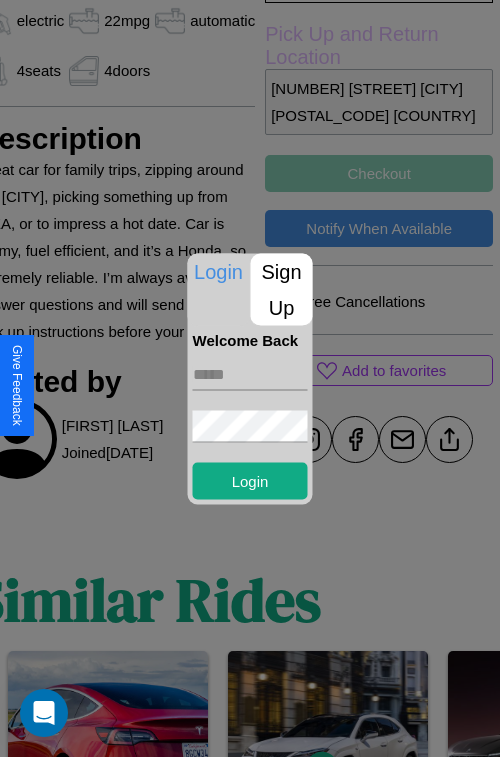 click at bounding box center (250, 374) 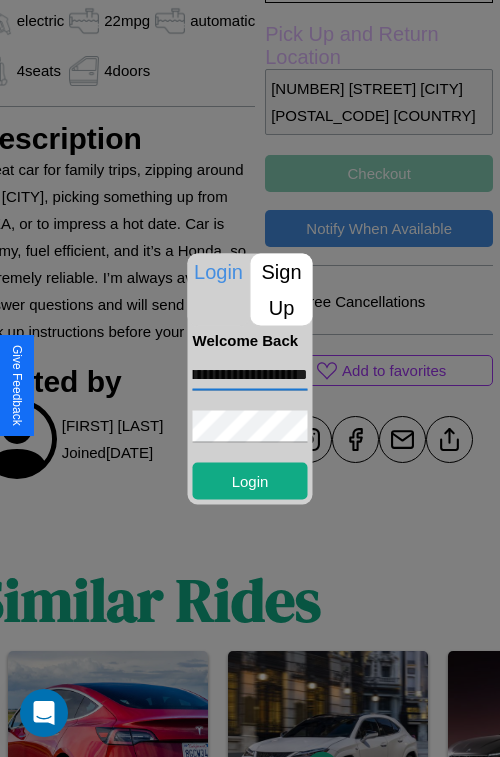 scroll, scrollTop: 0, scrollLeft: 73, axis: horizontal 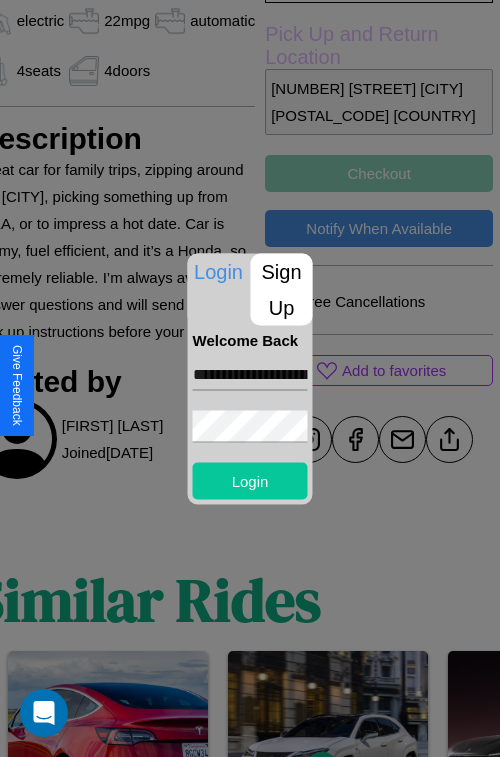 click on "Login" at bounding box center [250, 480] 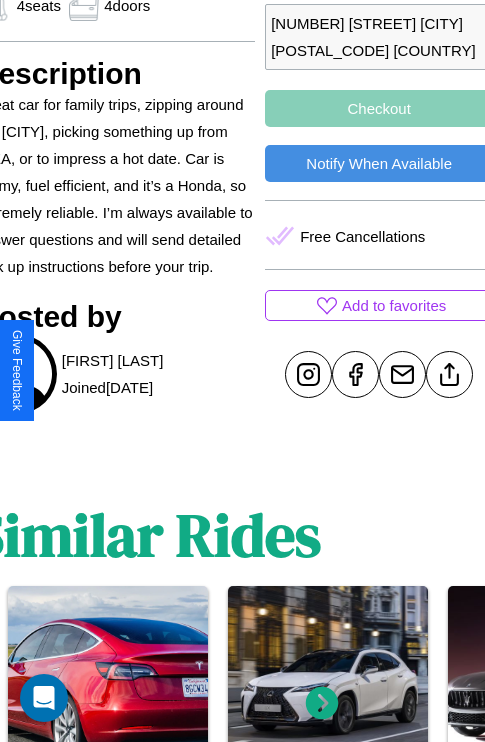 scroll, scrollTop: 765, scrollLeft: 96, axis: both 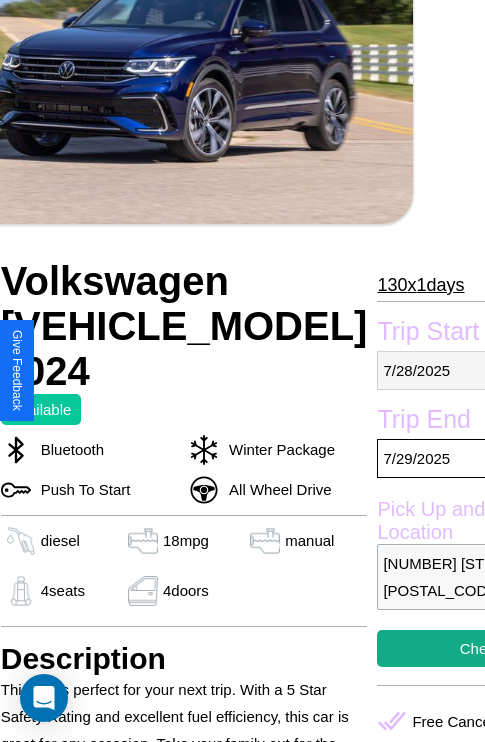 click on "[MONTH] / [DAY] / [YEAR]" at bounding box center (491, 370) 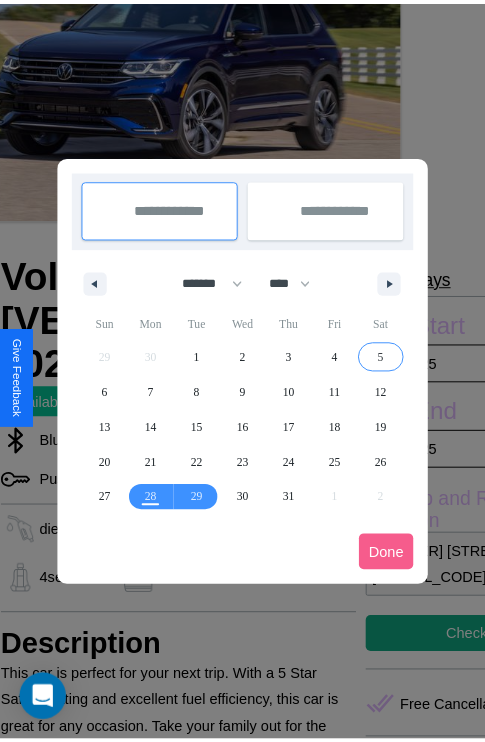 scroll, scrollTop: 0, scrollLeft: 72, axis: horizontal 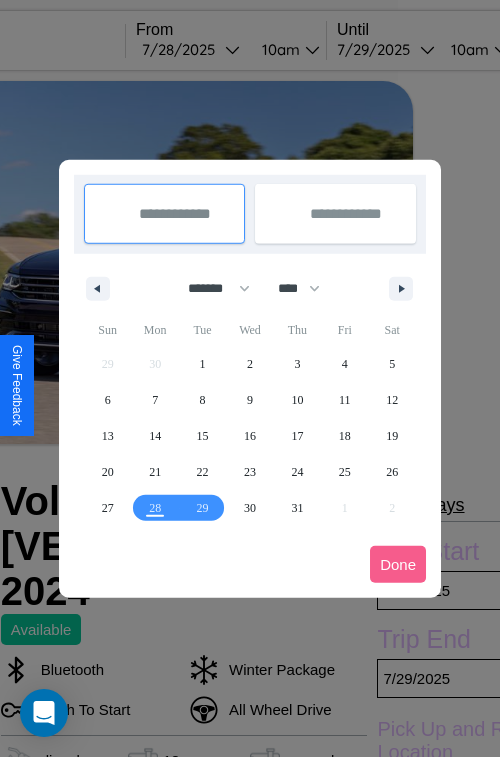 click at bounding box center (250, 378) 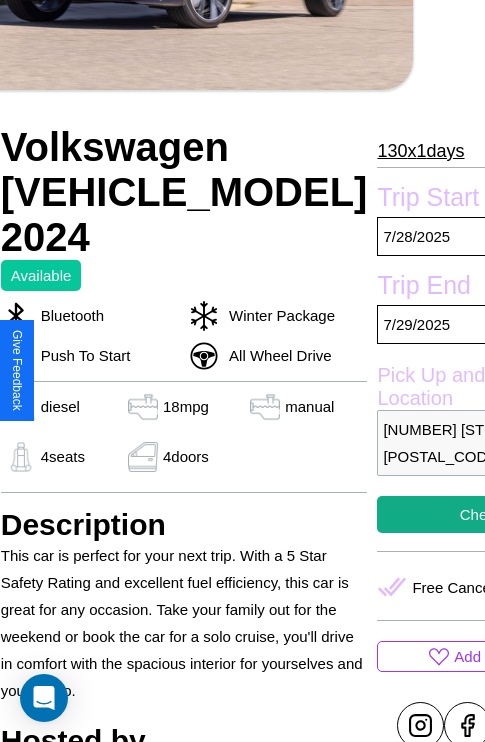 scroll, scrollTop: 498, scrollLeft: 72, axis: both 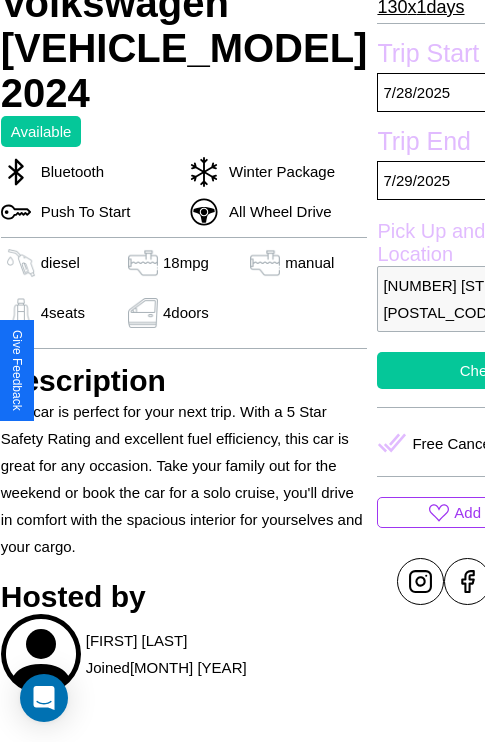 click on "Checkout" at bounding box center (491, 370) 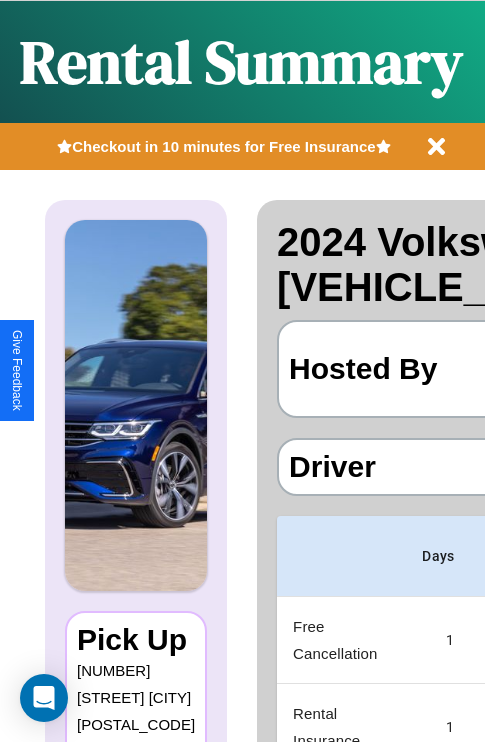 scroll, scrollTop: 0, scrollLeft: 378, axis: horizontal 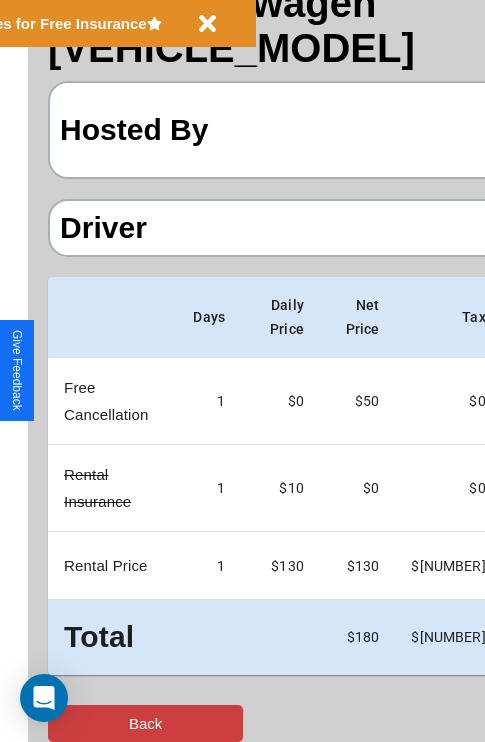 click on "Back" at bounding box center (145, 723) 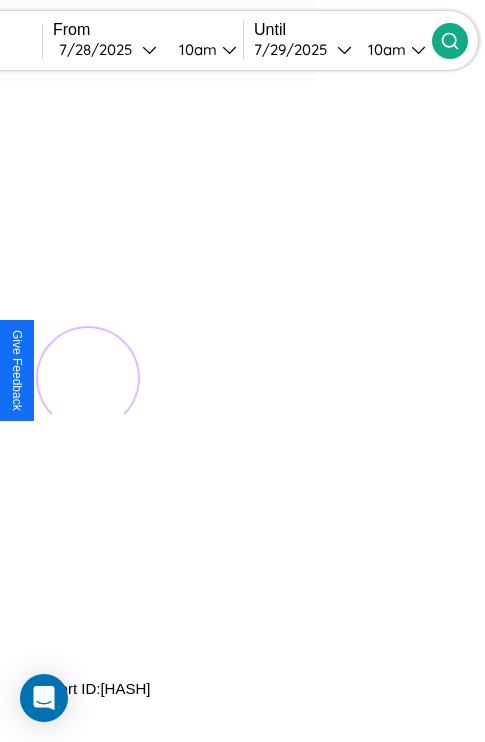 scroll, scrollTop: 0, scrollLeft: 0, axis: both 